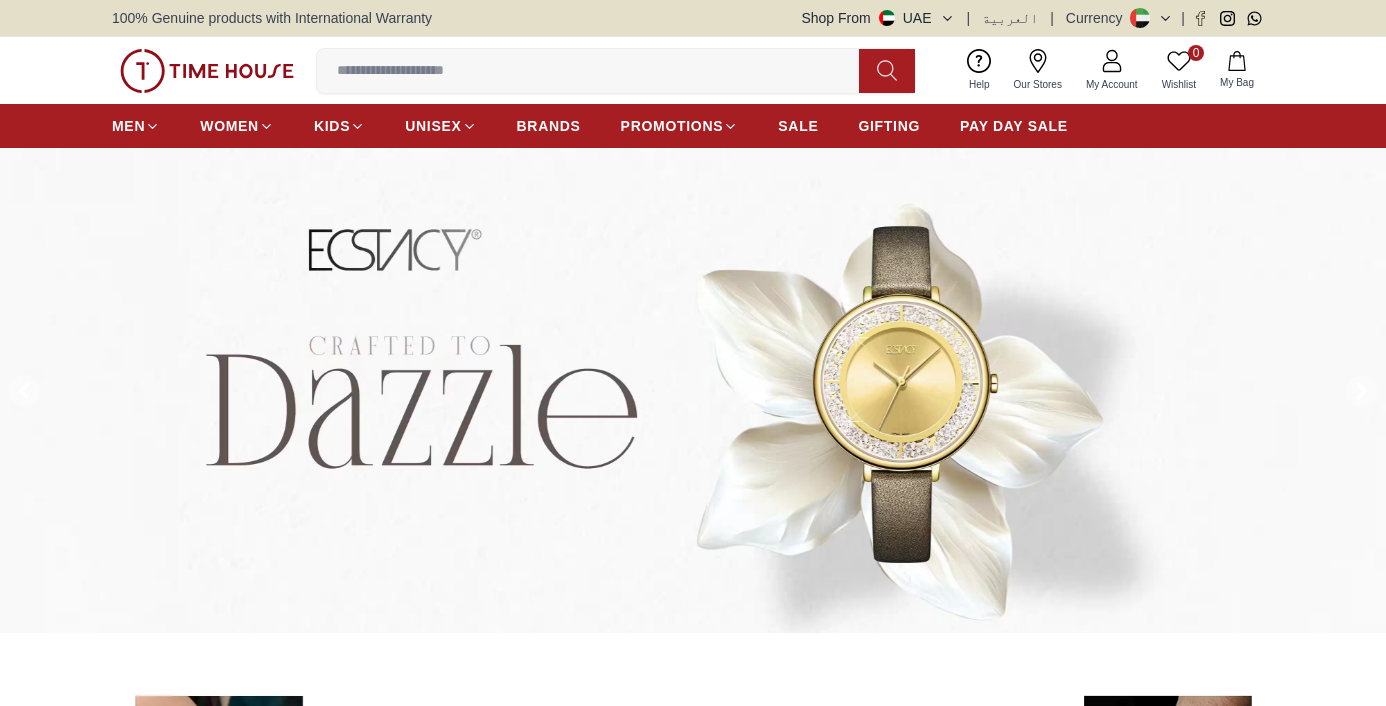 scroll, scrollTop: 0, scrollLeft: 0, axis: both 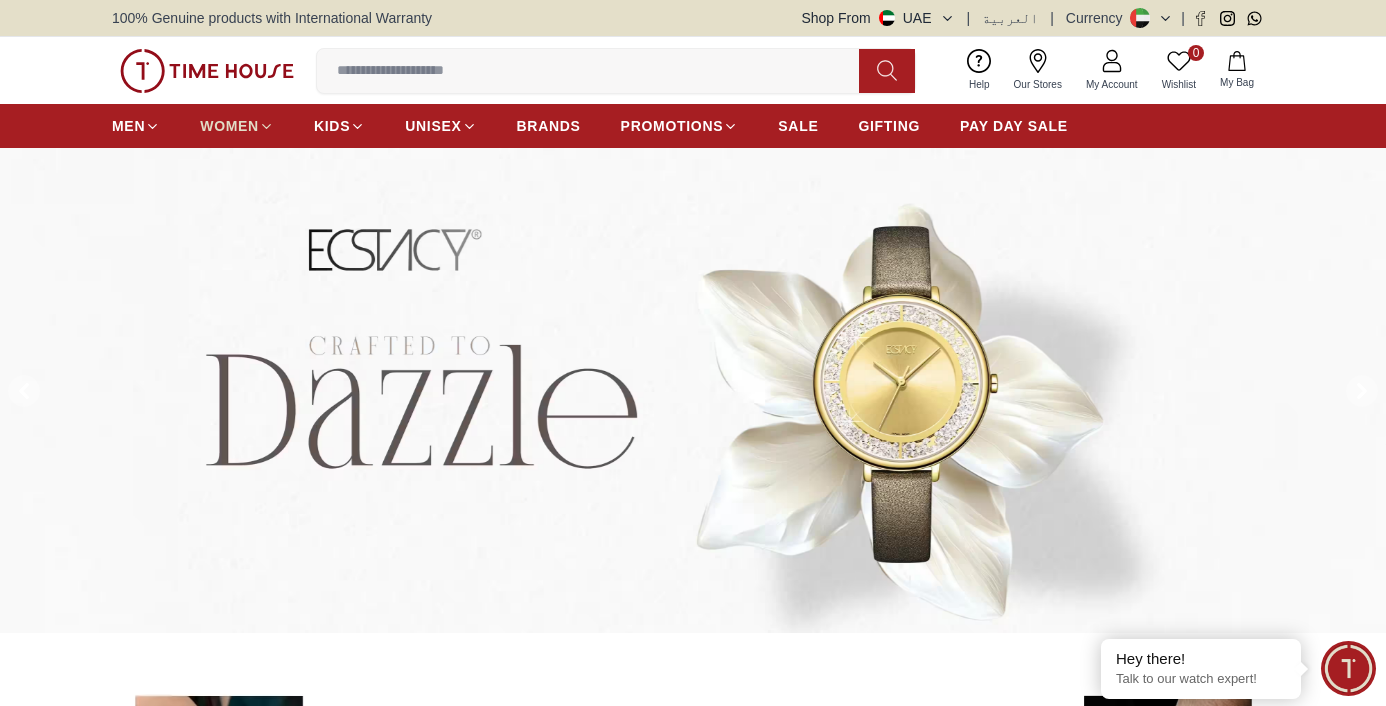 click on "WOMEN" at bounding box center (229, 126) 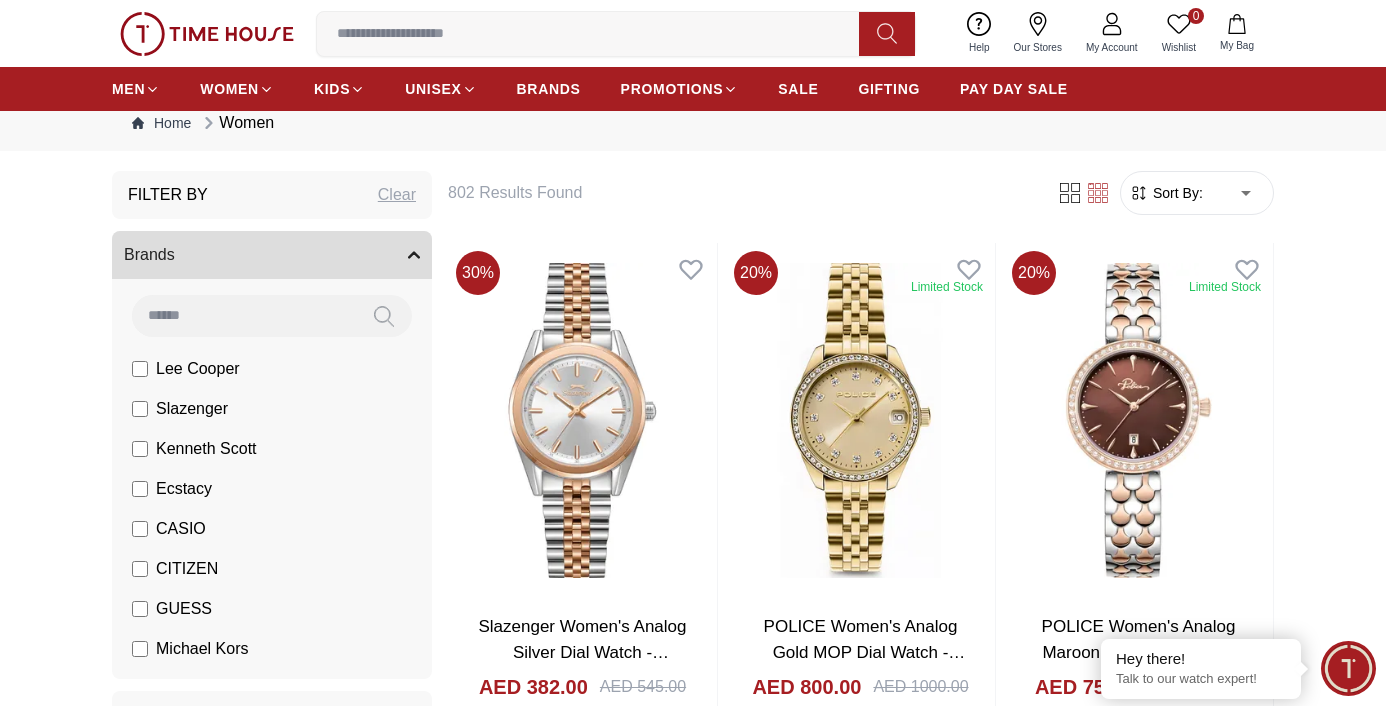 scroll, scrollTop: 41, scrollLeft: 0, axis: vertical 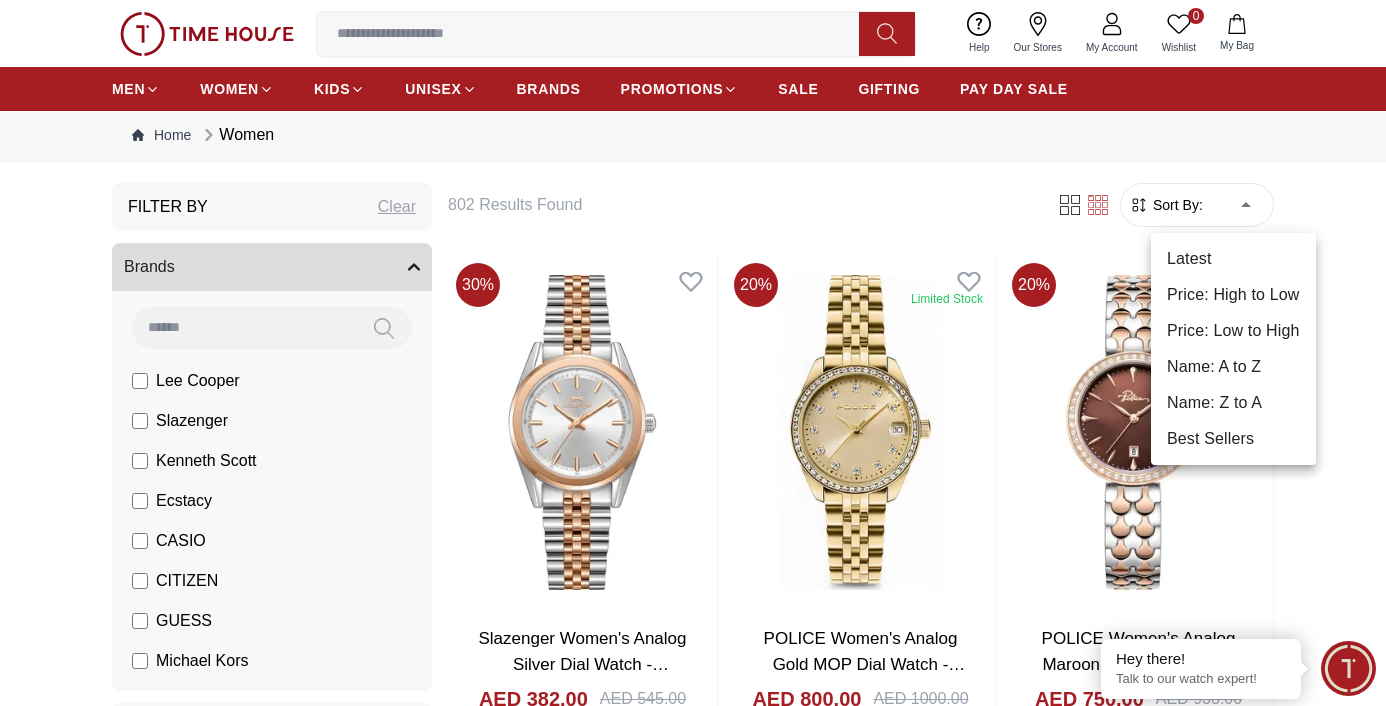 click on "100% Genuine products with International Warranty Shop From UAE | العربية |     Currency    | 0 Wishlist My Bag Help Our Stores My Account 0 Wishlist My Bag MEN WOMEN KIDS UNISEX BRANDS PROMOTIONS SALE GIFTING PAY DAY SALE Home Women    Filter By Clear Brands Lee Cooper Slazenger Kenneth Scott Ecstacy CASIO CITIZEN GUESS Michael Kors Police G-Shock Lee Cooper Accessories Irus Idee Vogue Polaroid Ciga Design Color Black Green Blue Red Dark Blue Silver Rose Gold Grey White Mop White White / Rose Gold Silver / Silver Silver / Gold Silver / Rose Gold Black / Black Black / Rose Gold Gold Yellow Dark Green Brown White / Silver Light Blue Black /Grey White Mop / Silver Blue / Rose Gold Pink Purple Black  / Rose Gold Green / Green Blue / Blue Navy Blue Blue / Silver Champagne White / Gold Black  Ivory O.Green Peach Green / Silver MOP Light blue Dark green Light green Rose gold Silver / White / Rose Gold Black / Pink Beige Green Sunray  Rose Gold Sunray  Blue MOP Rose Gold MOP MOP / Rose Gold Size 1" at bounding box center [693, 2343] 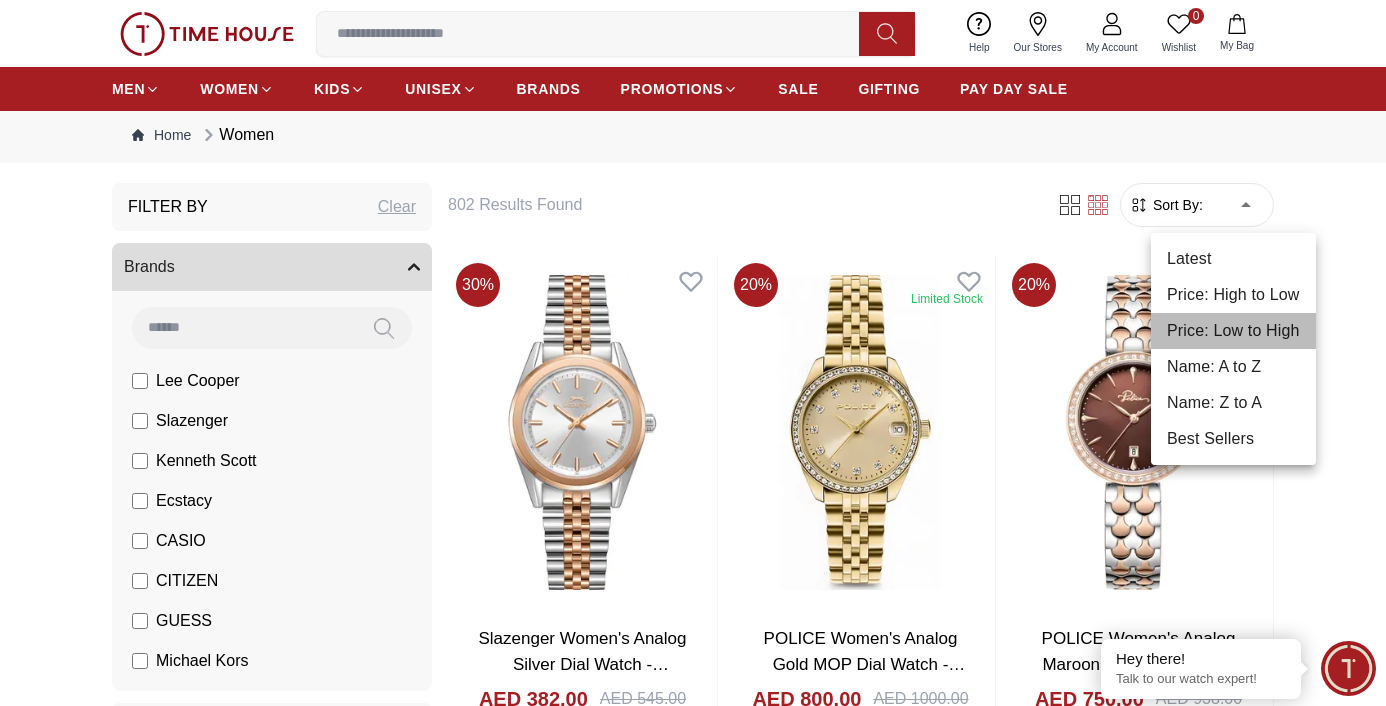 click on "Price: Low to High" at bounding box center (1233, 331) 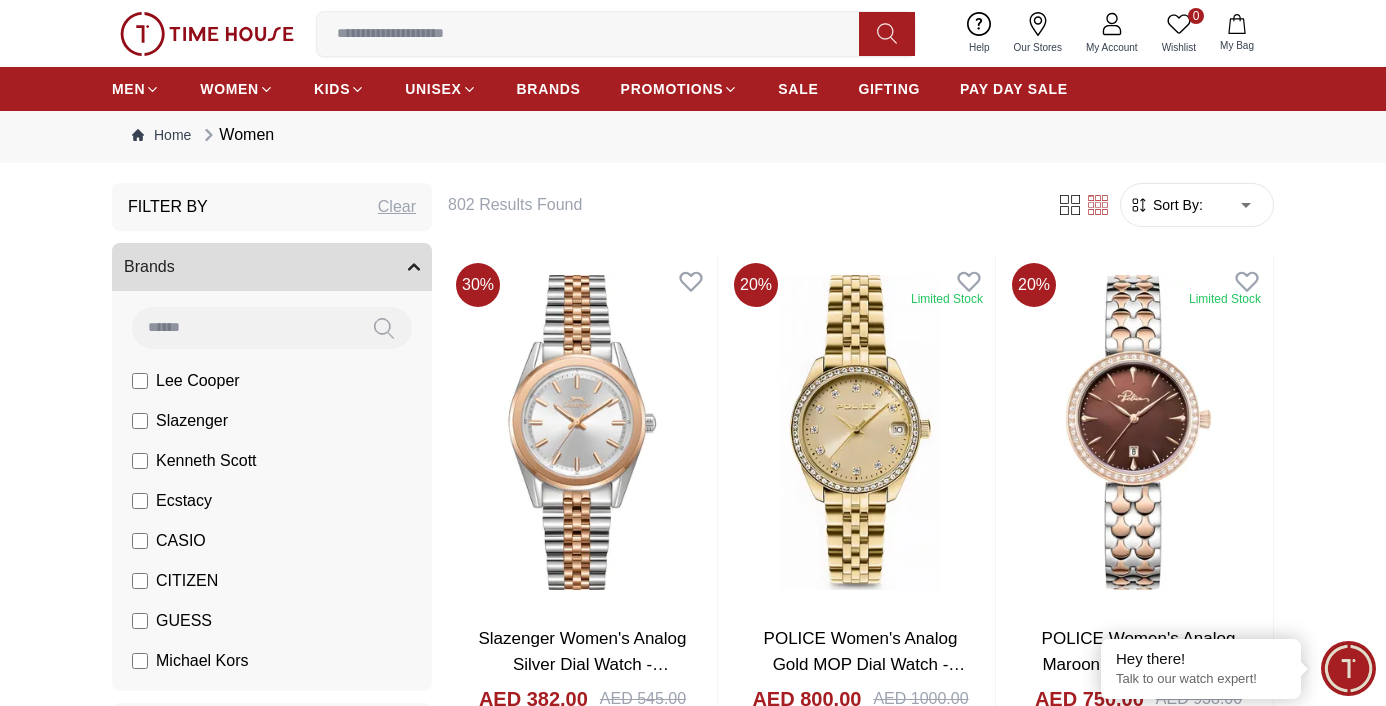 type on "*" 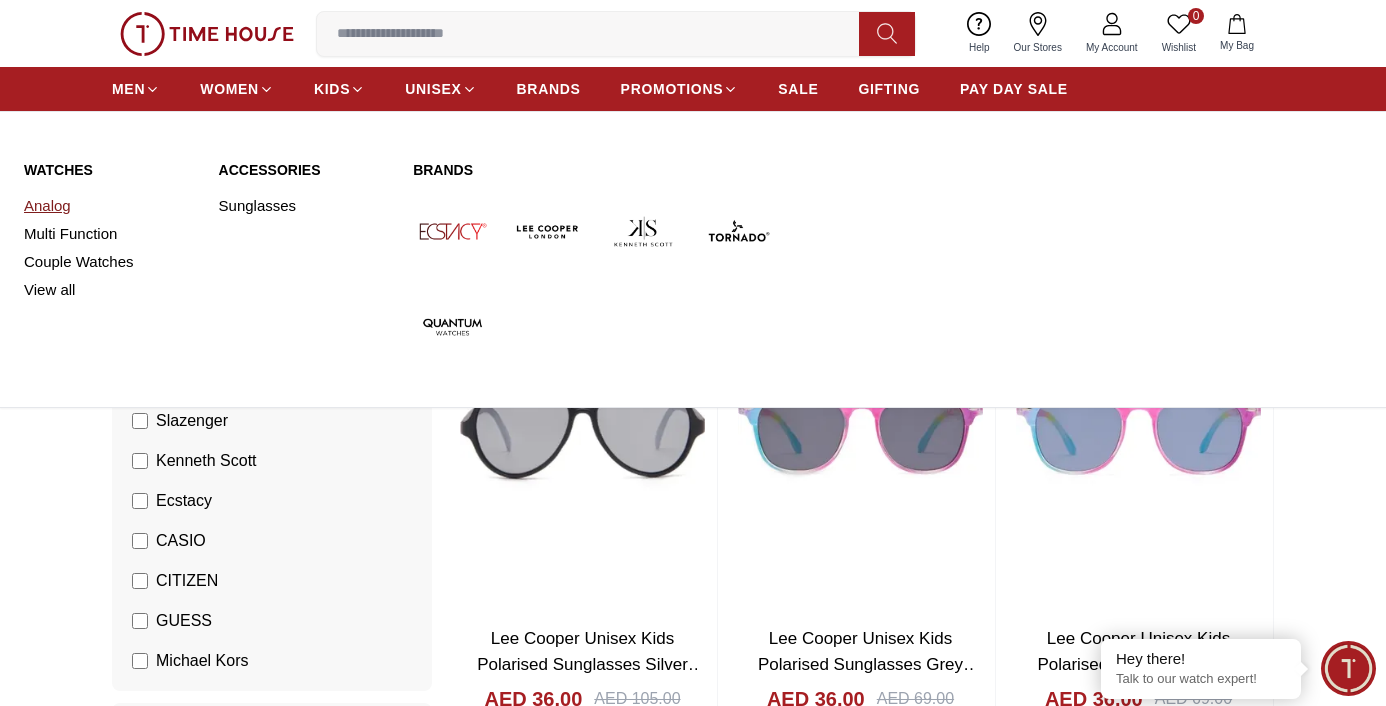 click on "Analog" at bounding box center [109, 206] 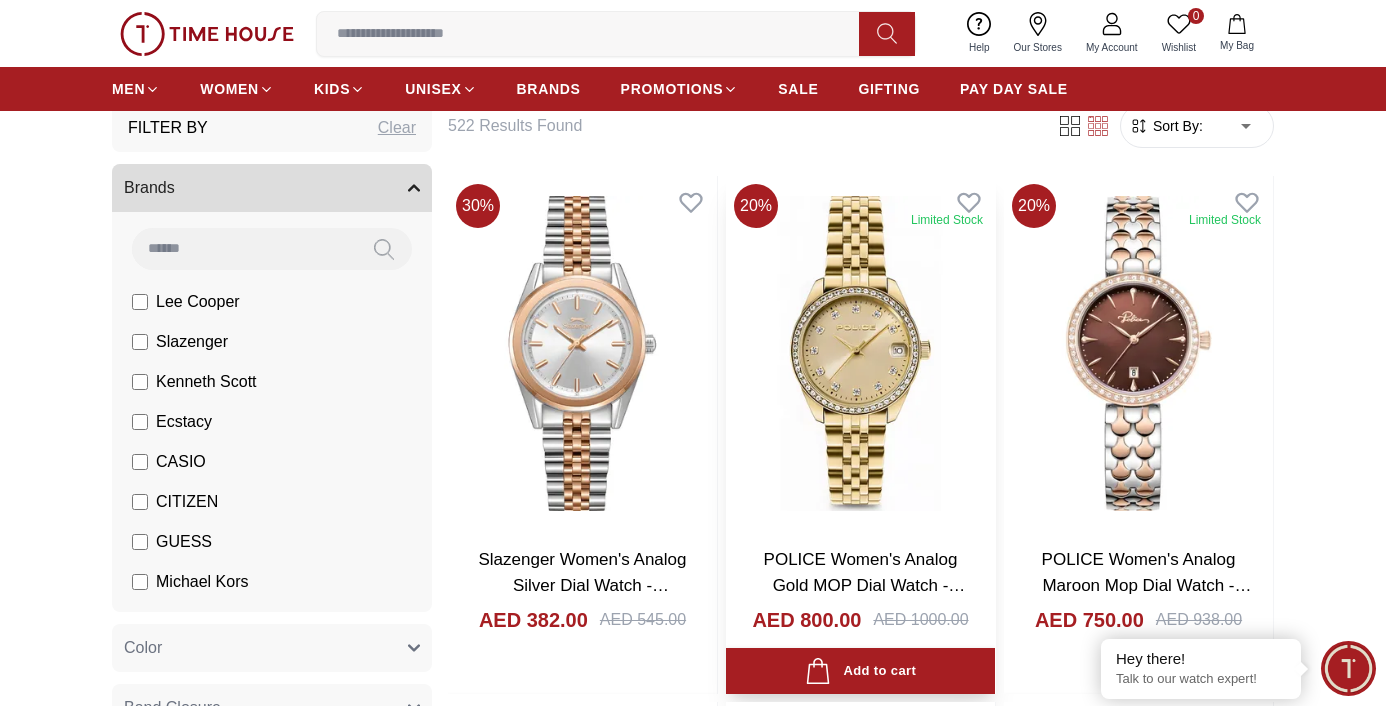 scroll, scrollTop: 0, scrollLeft: 0, axis: both 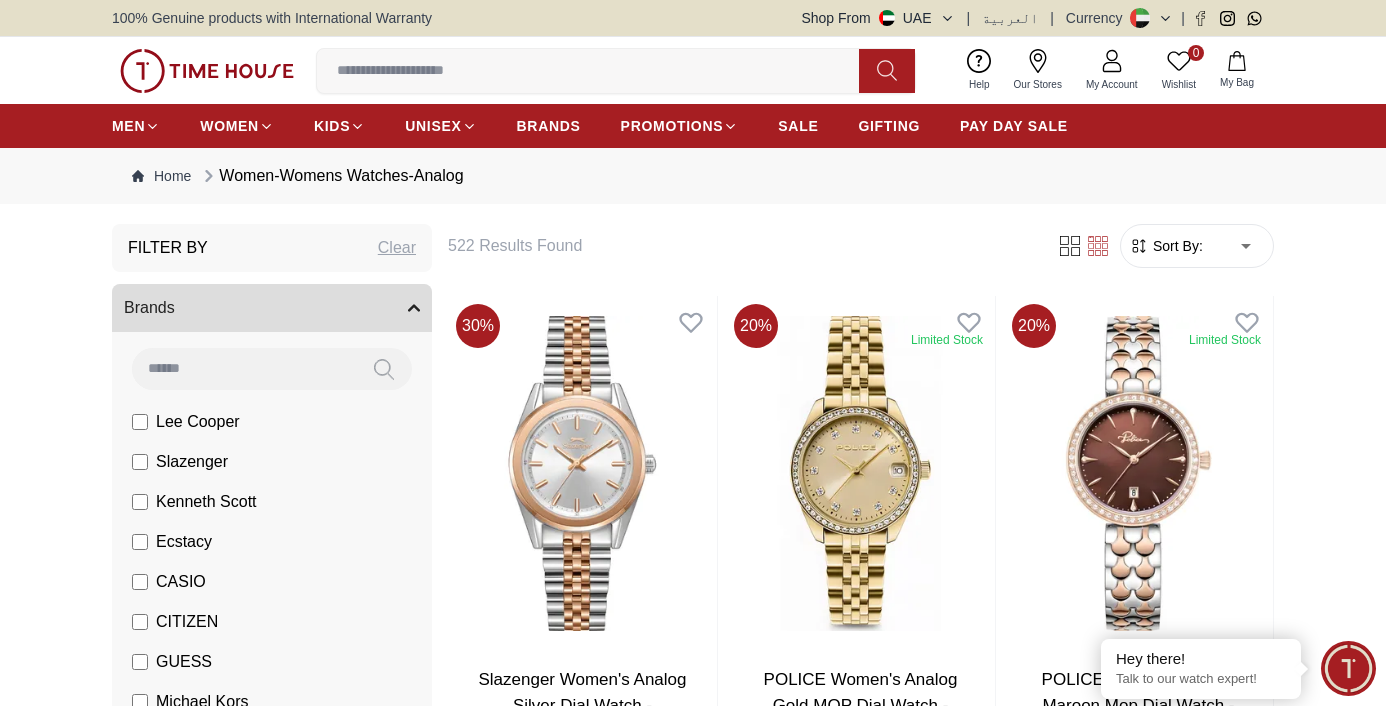 click on "100% Genuine products with International Warranty Shop From UAE | العربية |     Currency    | 0 Wishlist My Bag Help Our Stores My Account 0 Wishlist My Bag MEN WOMEN KIDS UNISEX BRANDS PROMOTIONS SALE GIFTING PAY DAY SALE Home Women-Womens Watches-Analog    Filter By Clear Brands Lee Cooper Slazenger Kenneth Scott Ecstacy CASIO CITIZEN GUESS Michael Kors Police G-Shock Color Black Green Blue Red Dark Blue Silver Rose Gold Grey White Mop White White / Rose Gold Silver / Silver Silver / Gold Silver / Rose Gold Black / Black Black / Rose Gold Gold Yellow Dark Green Brown White / Silver Light Blue Black /Grey White Mop / Silver Blue / Rose Gold Pink Purple Black  / Rose Gold Blue / Blue Navy Blue Blue / Silver Champagne White / Gold Black  Ivory O.Green Peach Green / Silver MOP Light blue Dark green Light green Rose gold Silver / White / Rose Gold Black / Pink Beige Green Sunray  Rose Gold Sunray  Blue MOP Rose Gold MOP MOP / Rose Gold Green MOP Champagne MOP Pink MOP Black MOP Burgundy Clasp" at bounding box center [693, 2384] 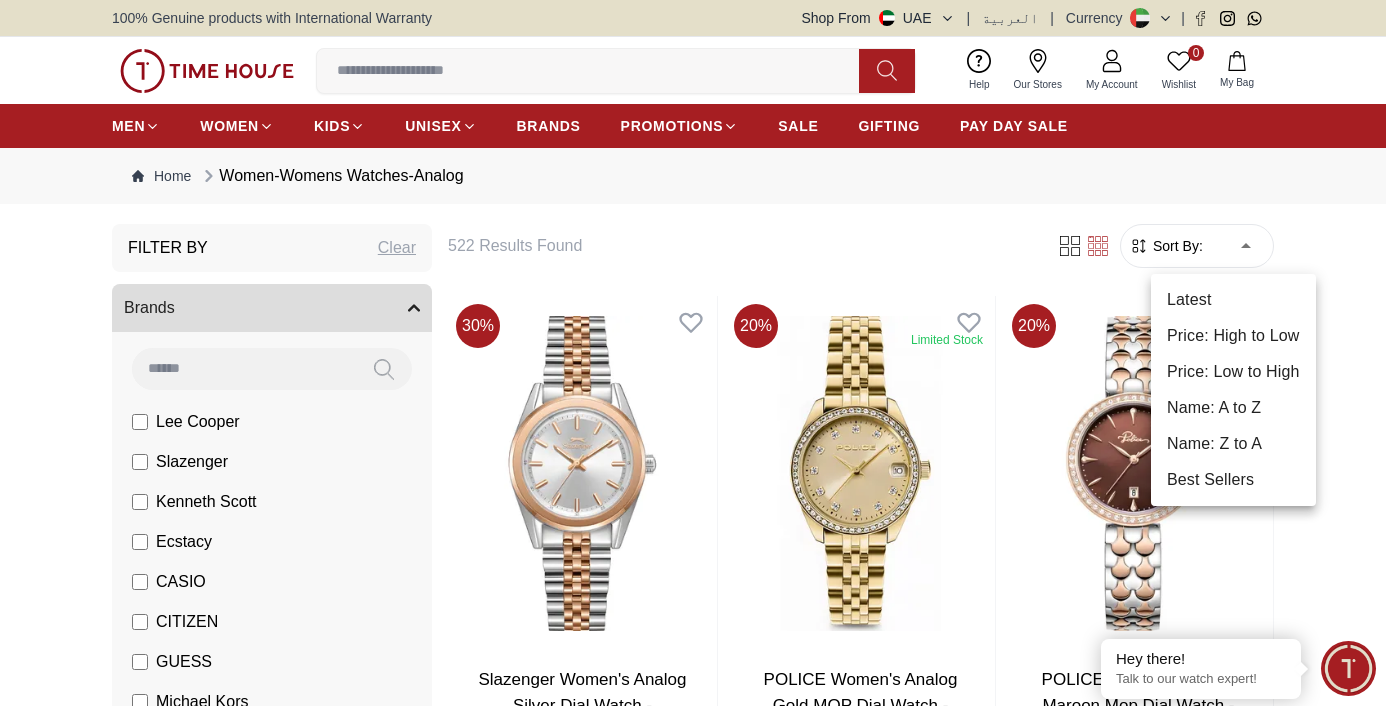 click on "Price: Low to High" at bounding box center (1233, 372) 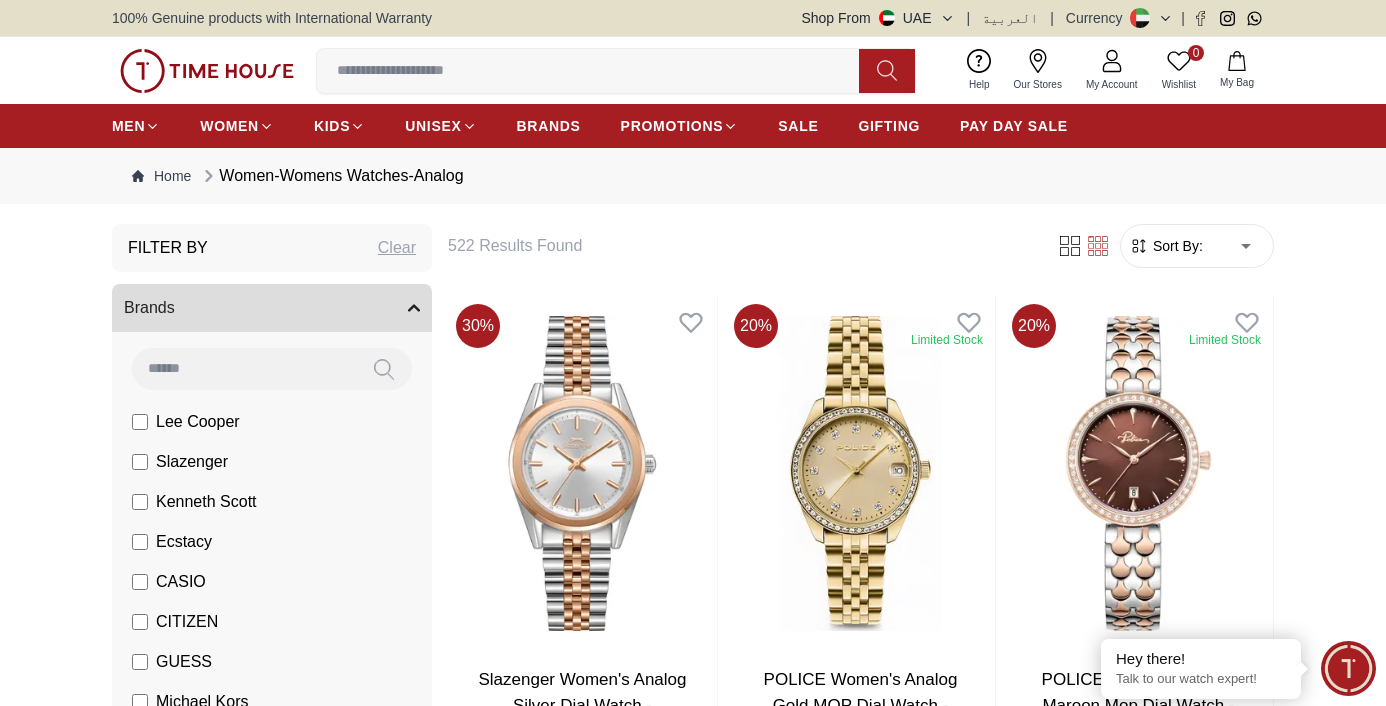 type on "*" 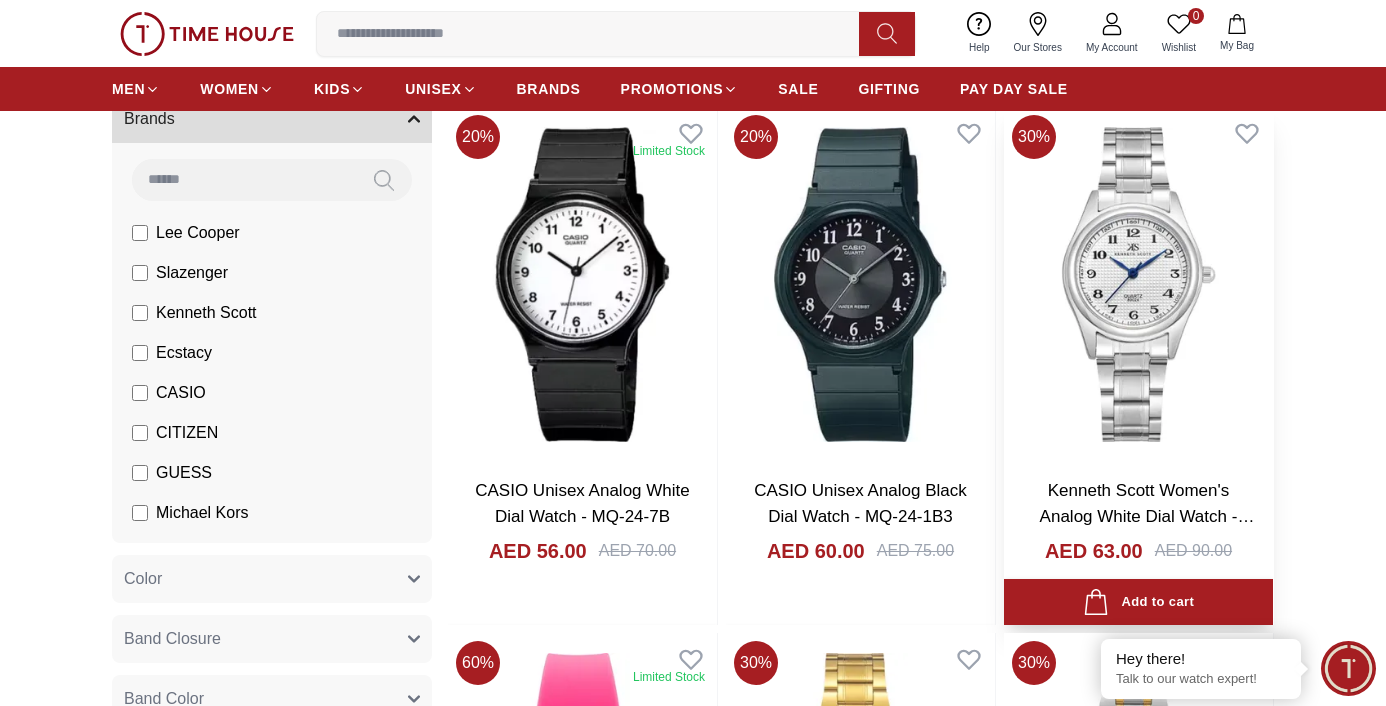 scroll, scrollTop: 190, scrollLeft: 0, axis: vertical 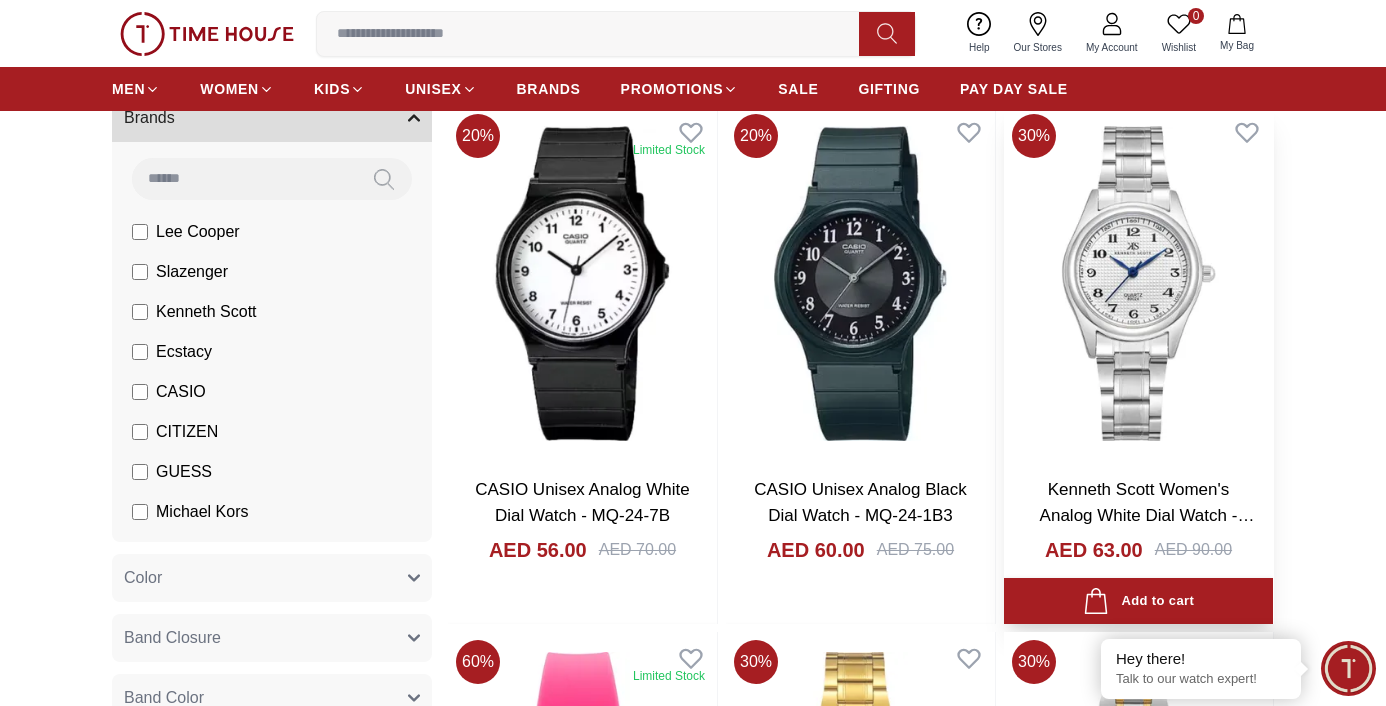 click at bounding box center (1138, 283) 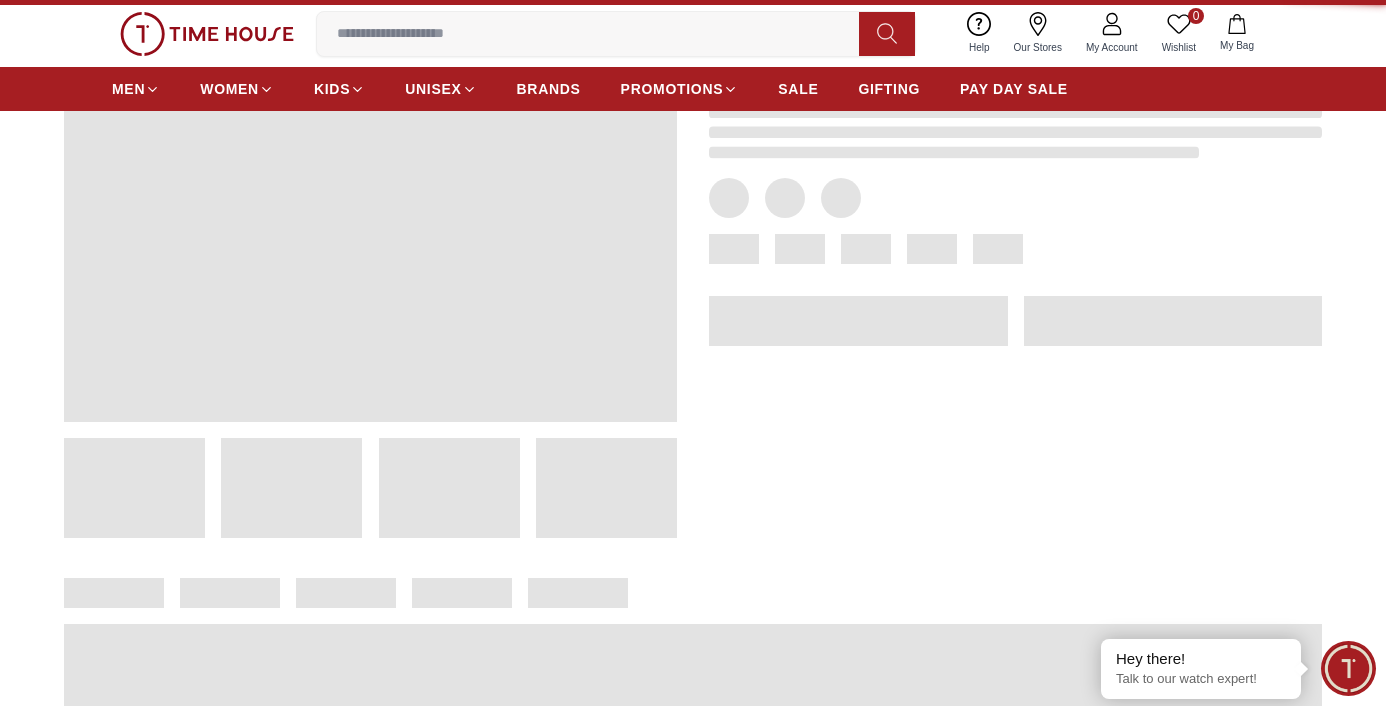 scroll, scrollTop: 0, scrollLeft: 0, axis: both 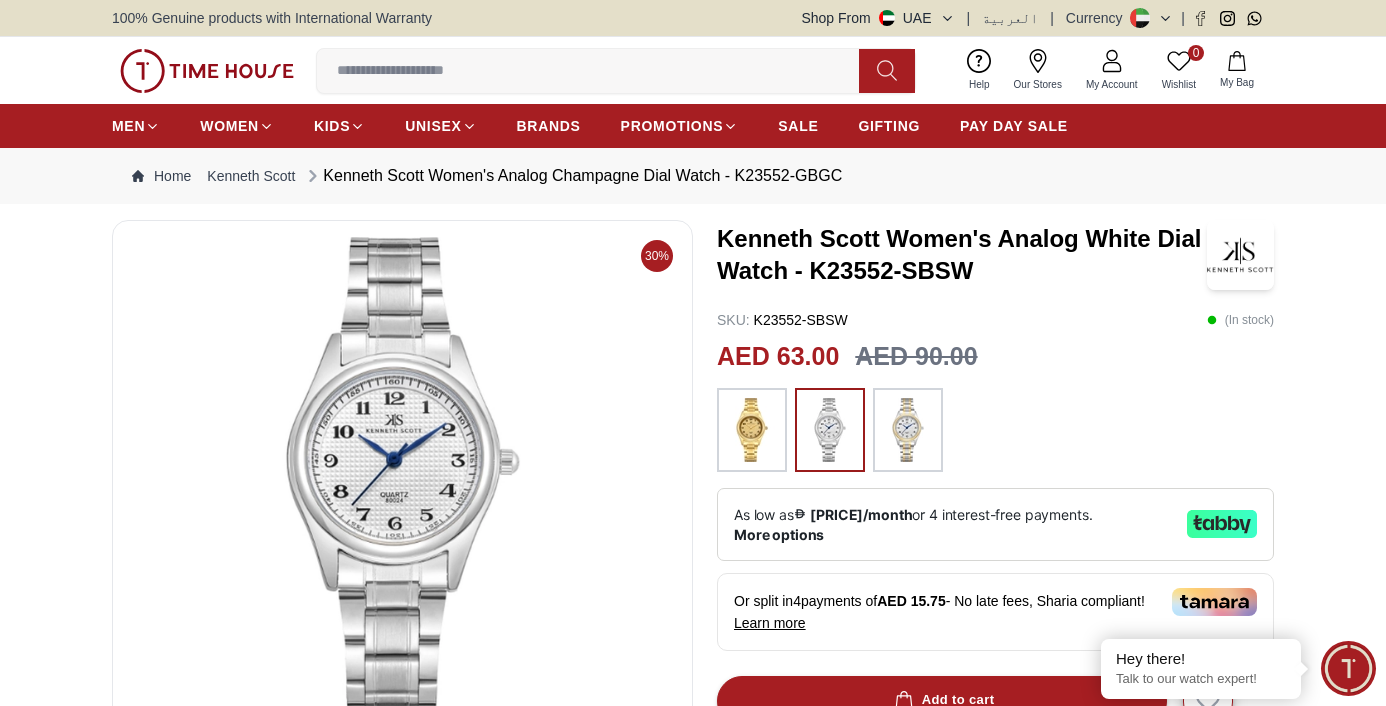 click at bounding box center [752, 430] 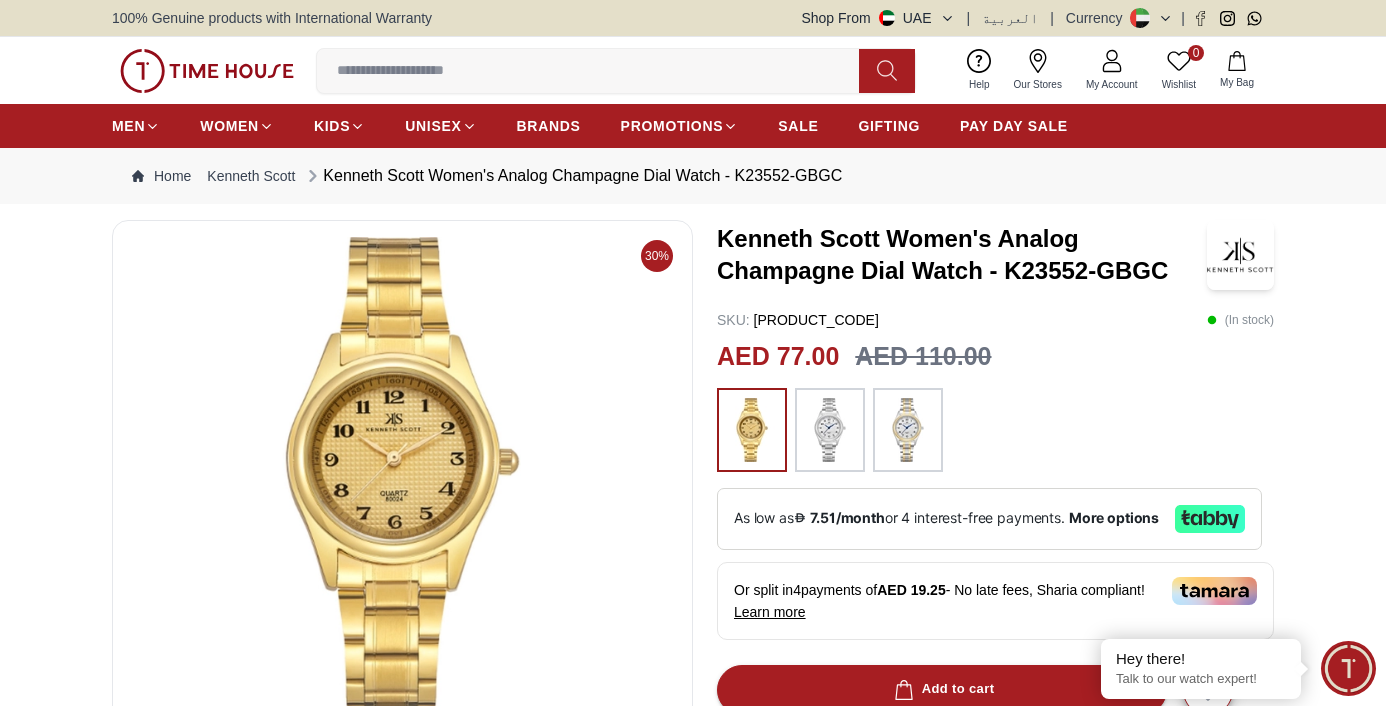 click at bounding box center (908, 430) 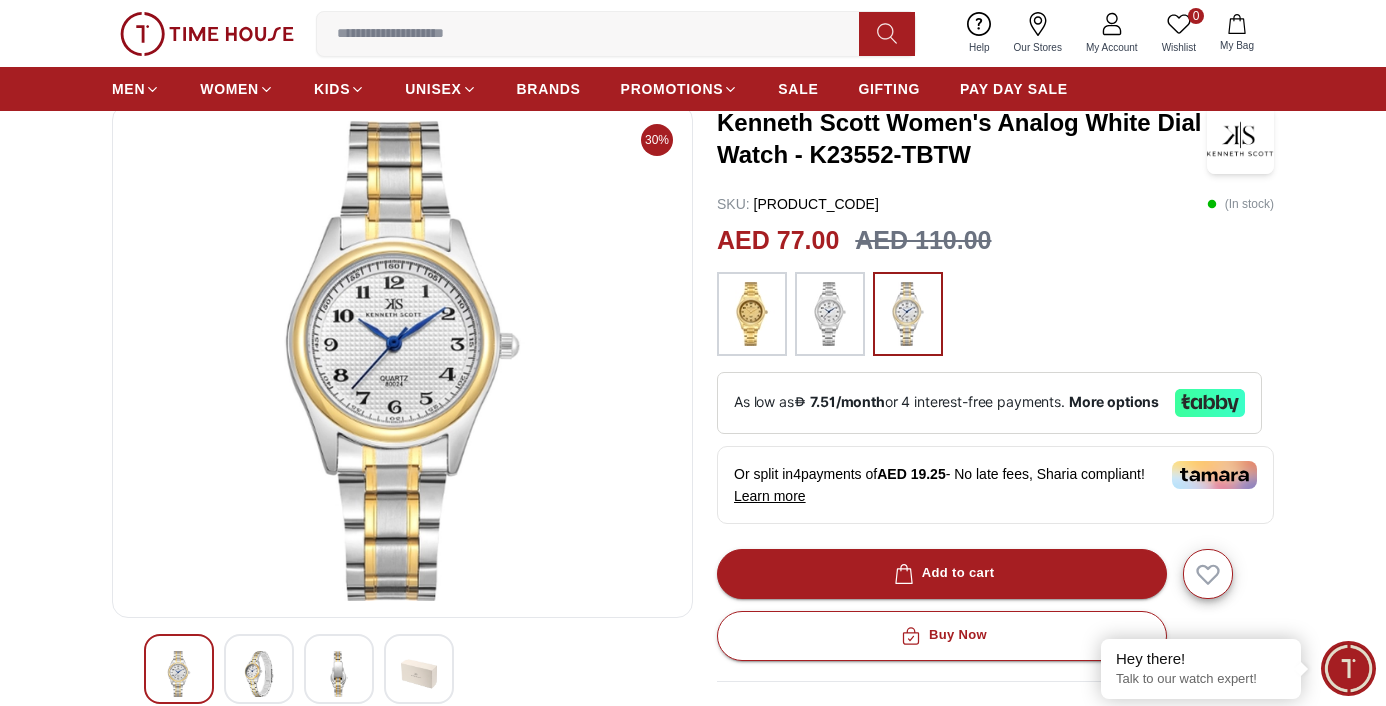 scroll, scrollTop: 0, scrollLeft: 0, axis: both 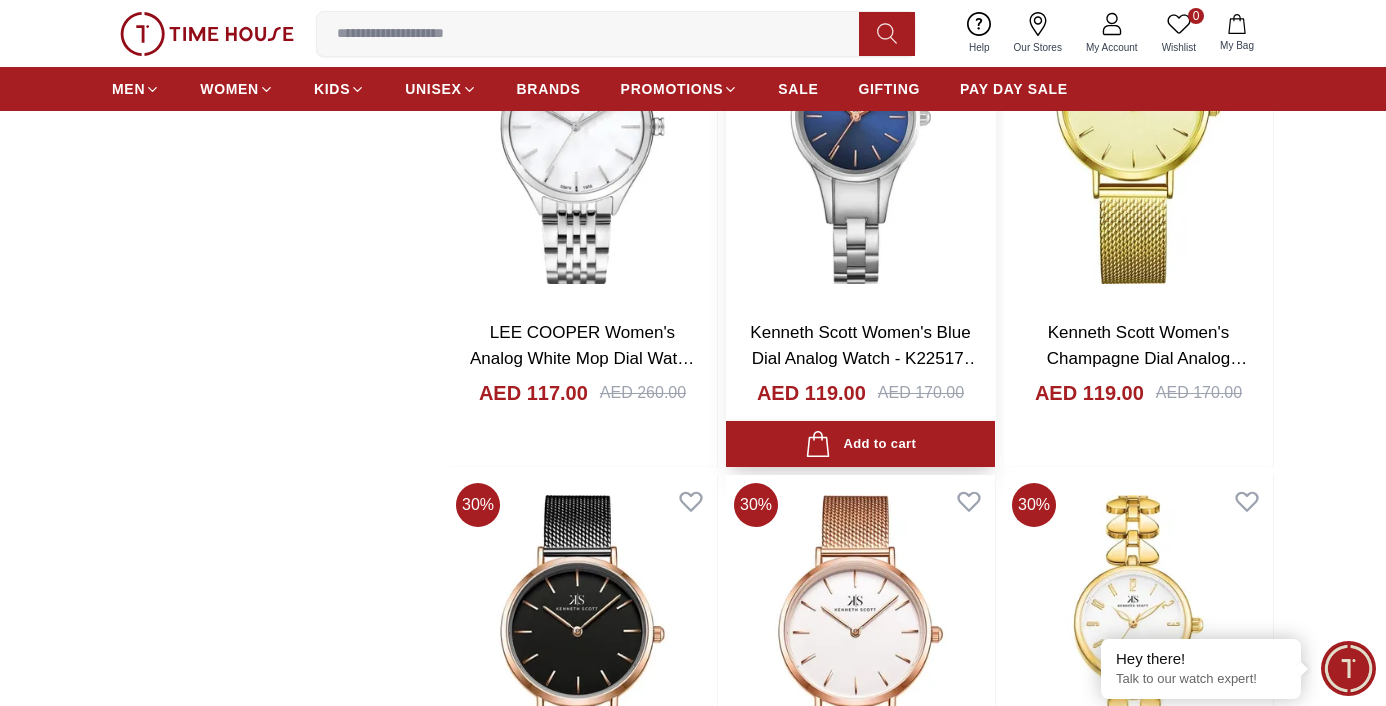 click on "Kenneth Scott Women's Blue Dial Analog Watch - K22517-SBSN" at bounding box center (865, 358) 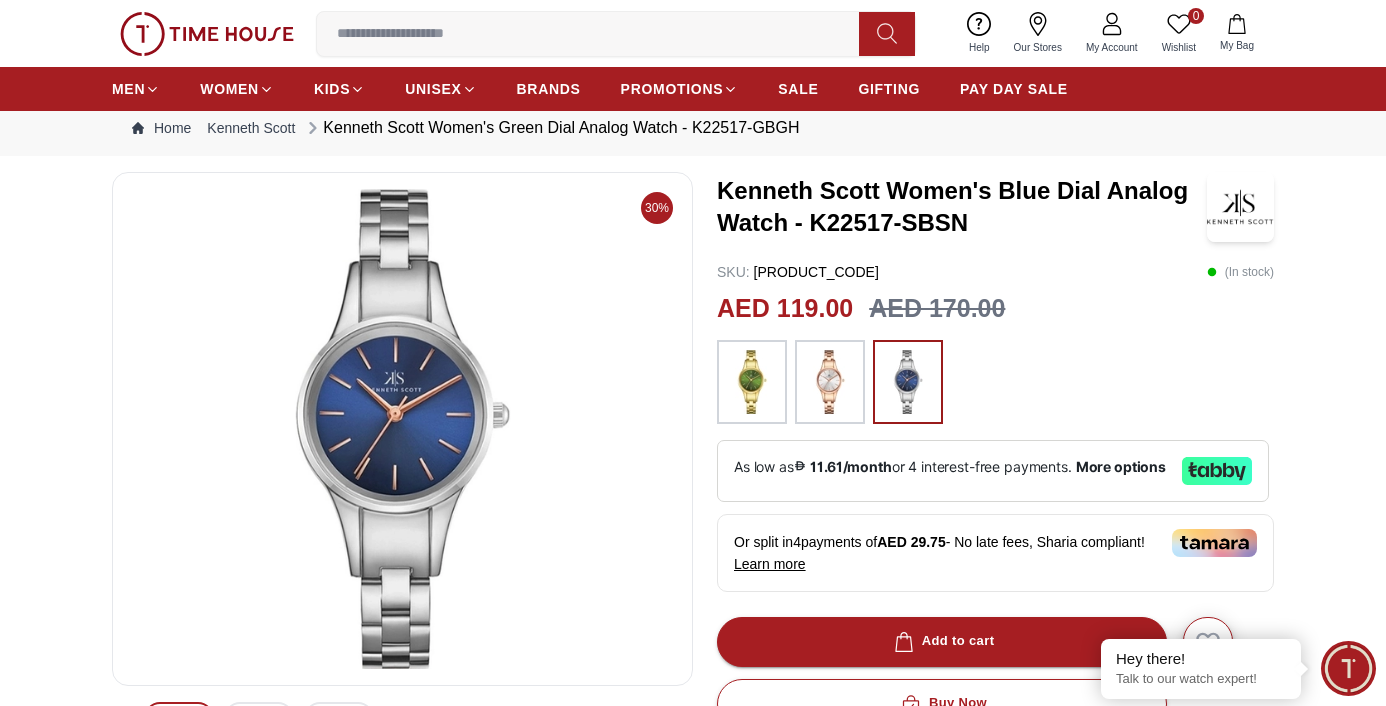 scroll, scrollTop: 50, scrollLeft: 0, axis: vertical 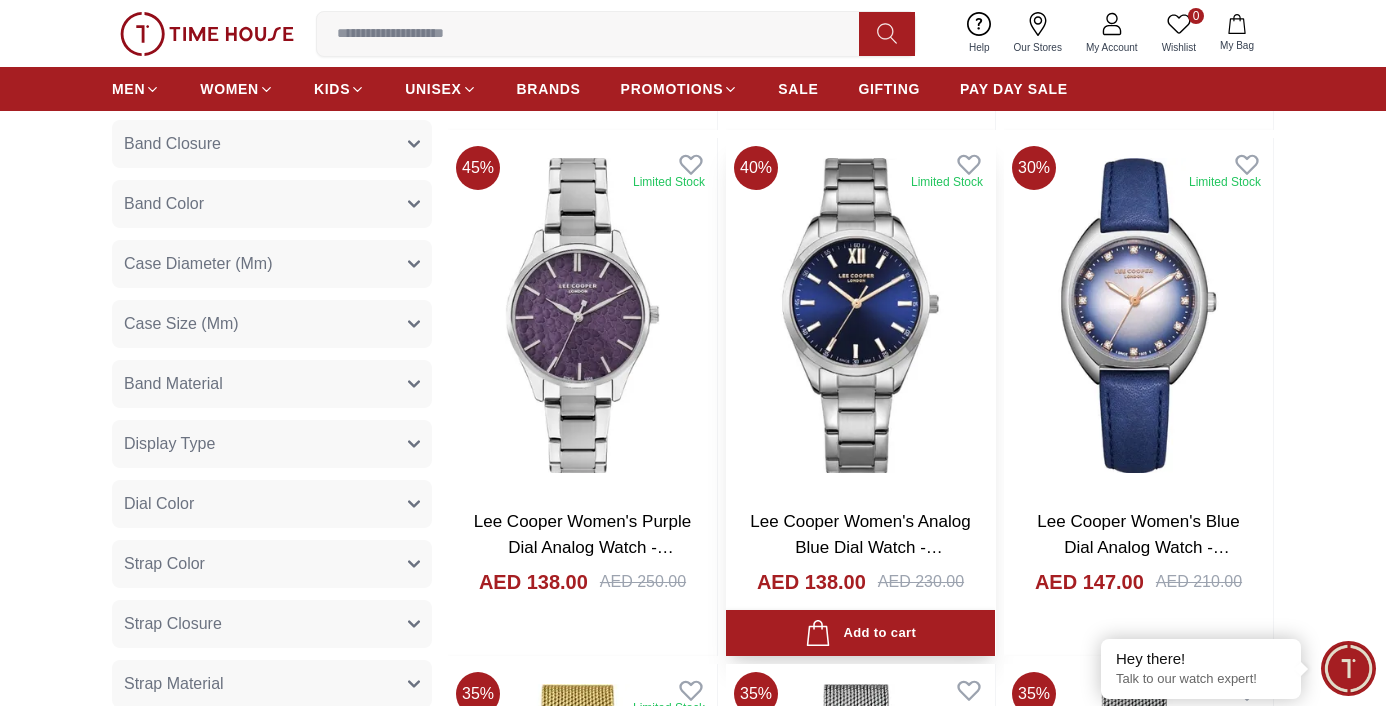 click on "Lee Cooper Women's Analog Blue Dial Watch - LC08014.390" at bounding box center [860, 547] 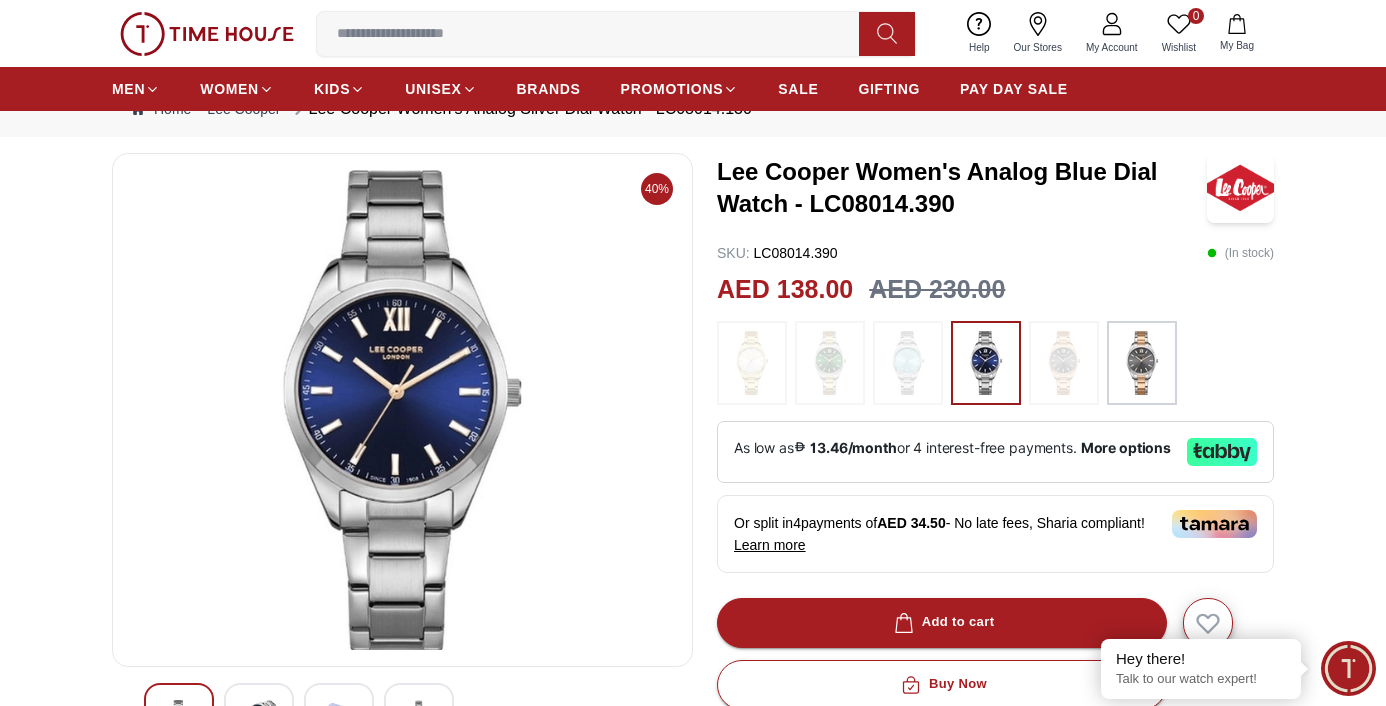 scroll, scrollTop: 69, scrollLeft: 0, axis: vertical 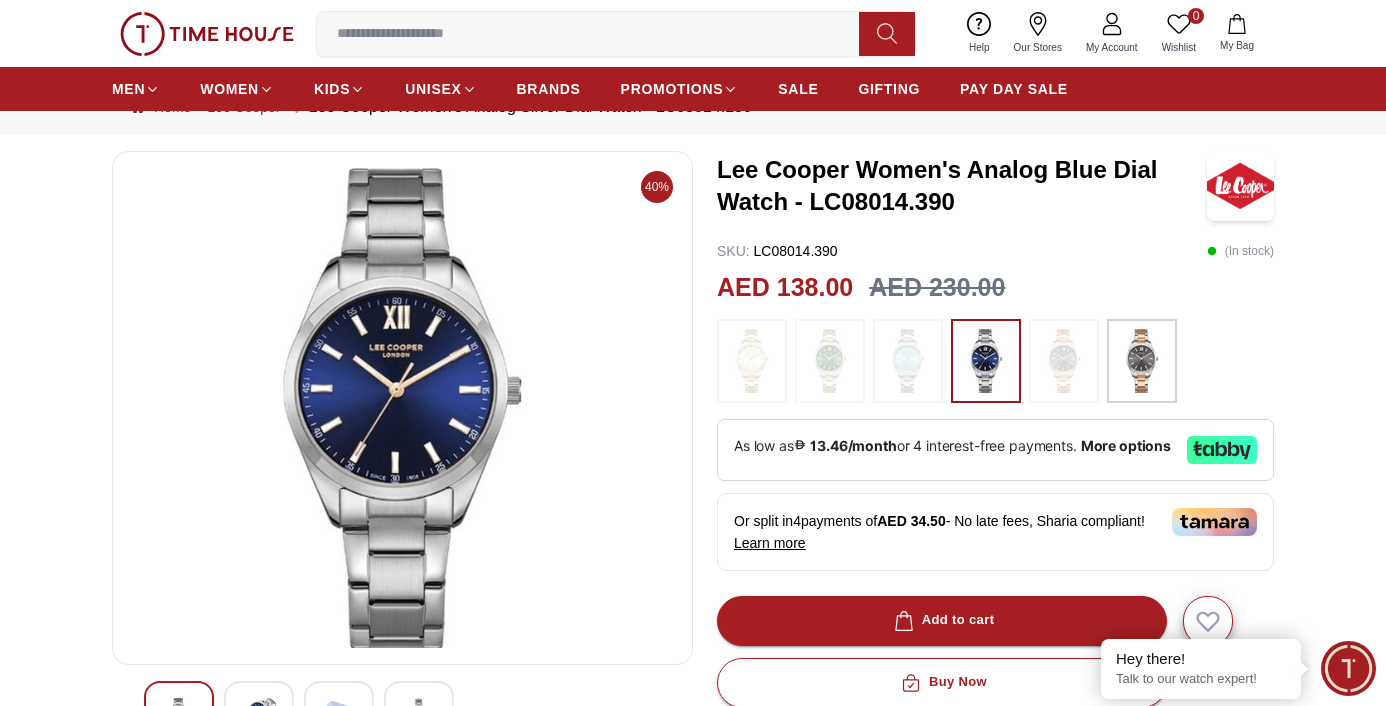 click at bounding box center (1064, 361) 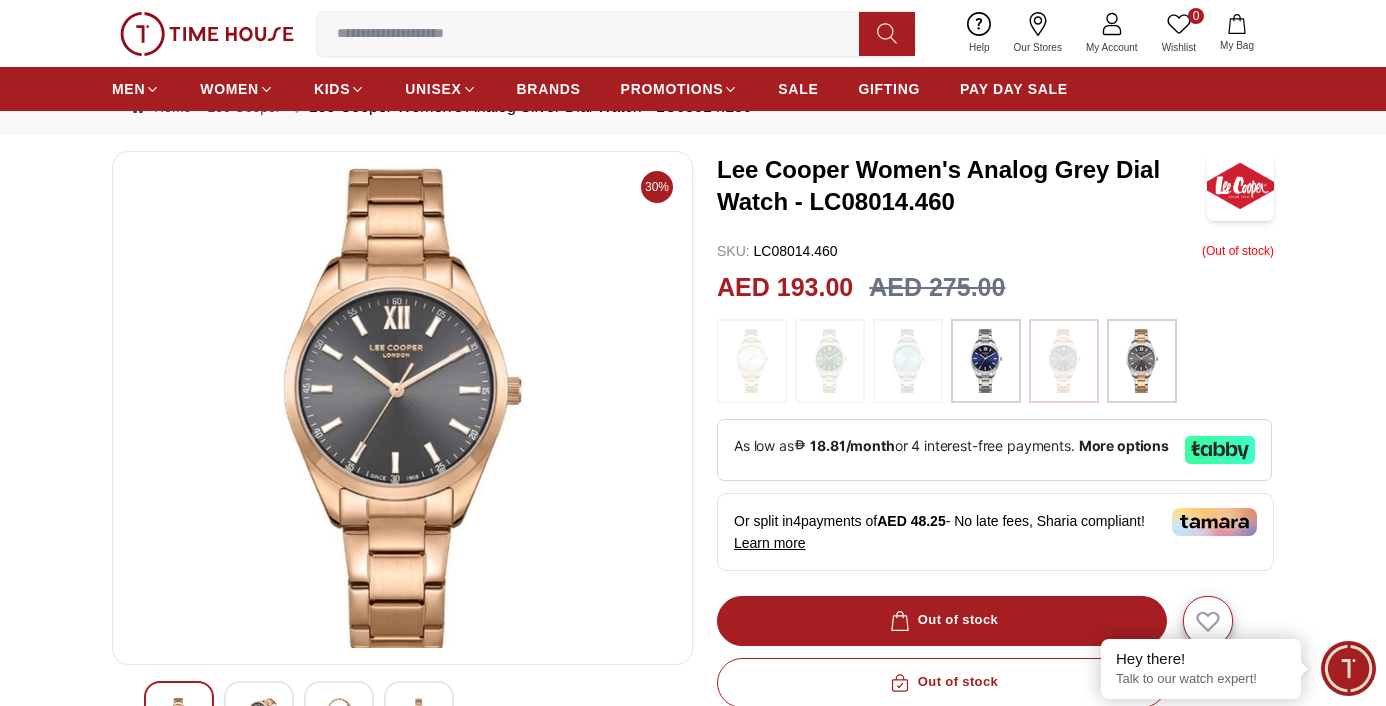 click at bounding box center [1142, 361] 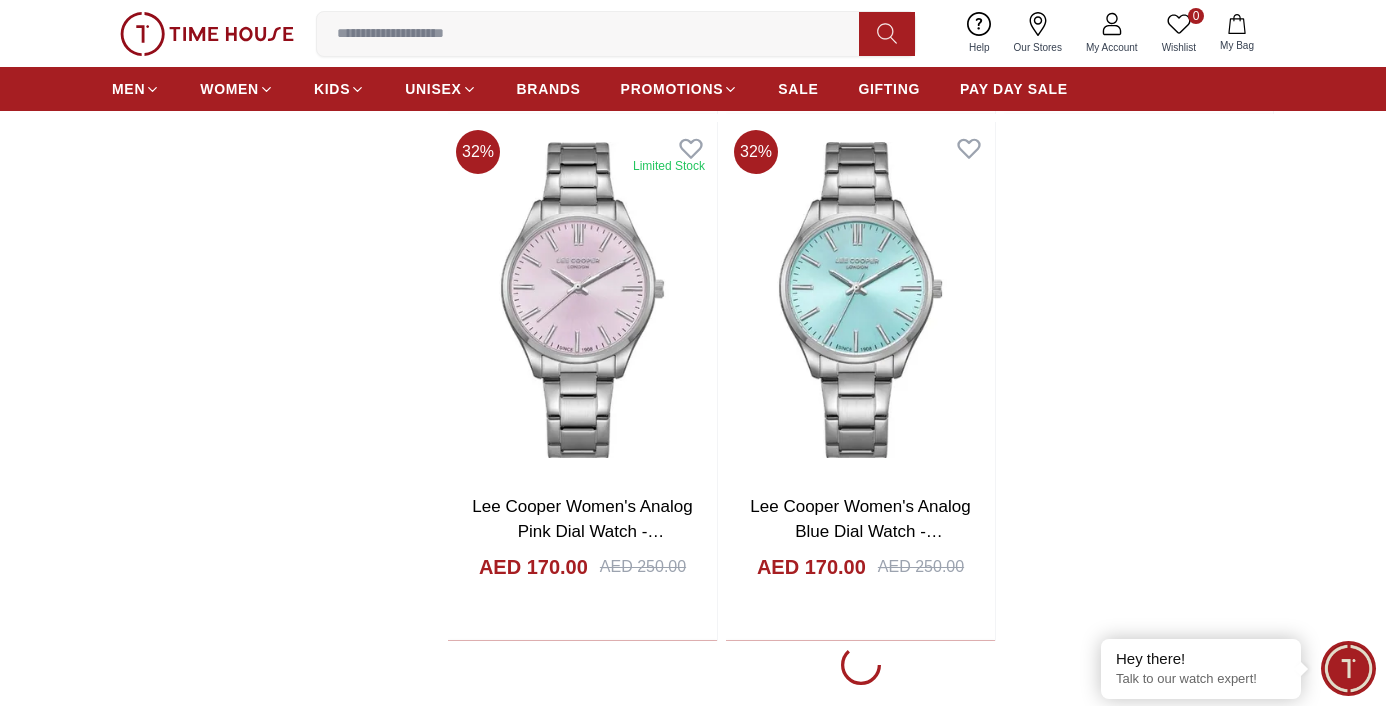 scroll, scrollTop: 3335, scrollLeft: 0, axis: vertical 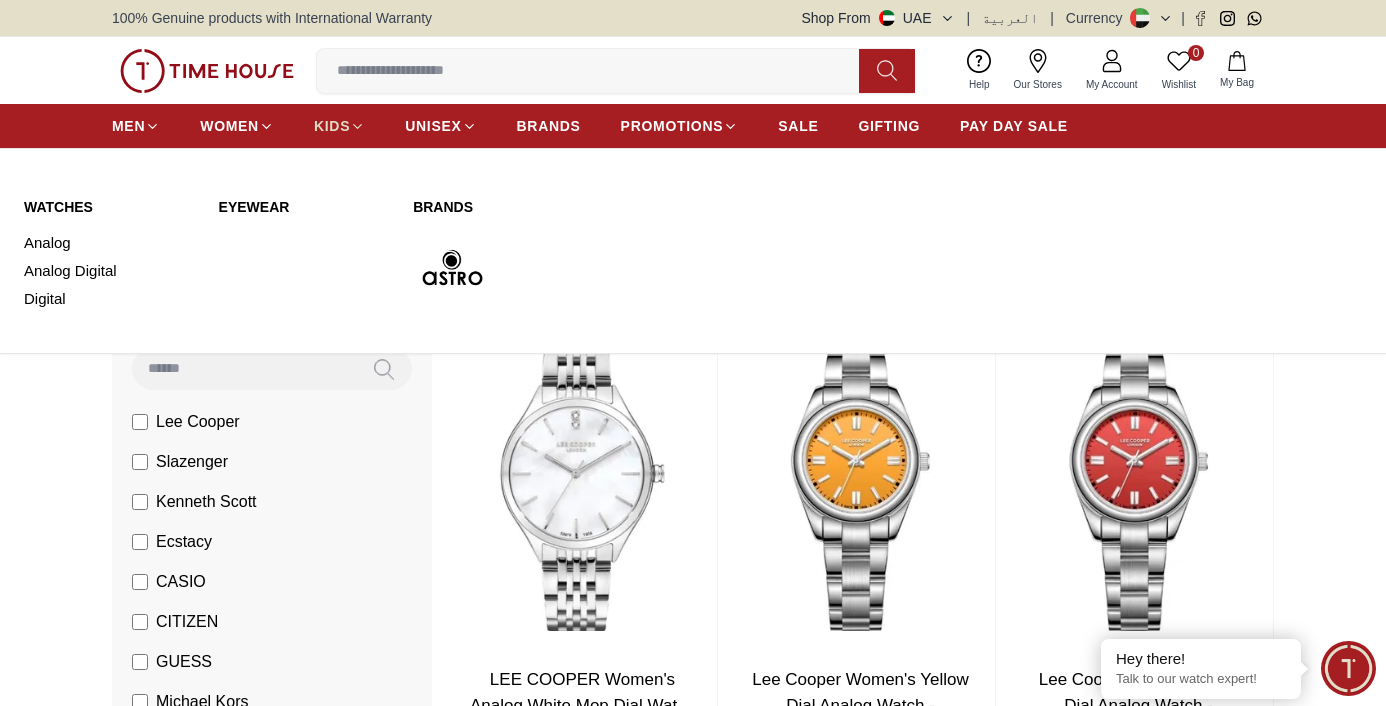 click 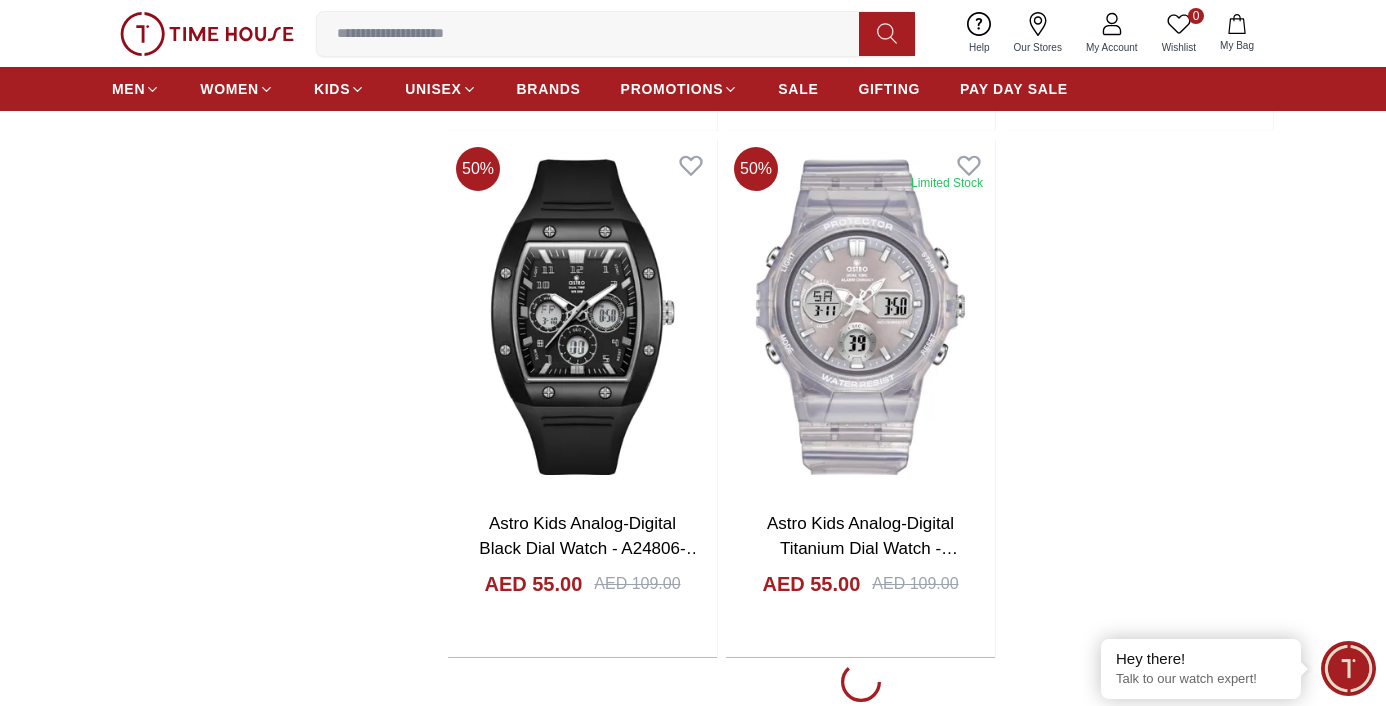 scroll, scrollTop: 3317, scrollLeft: 0, axis: vertical 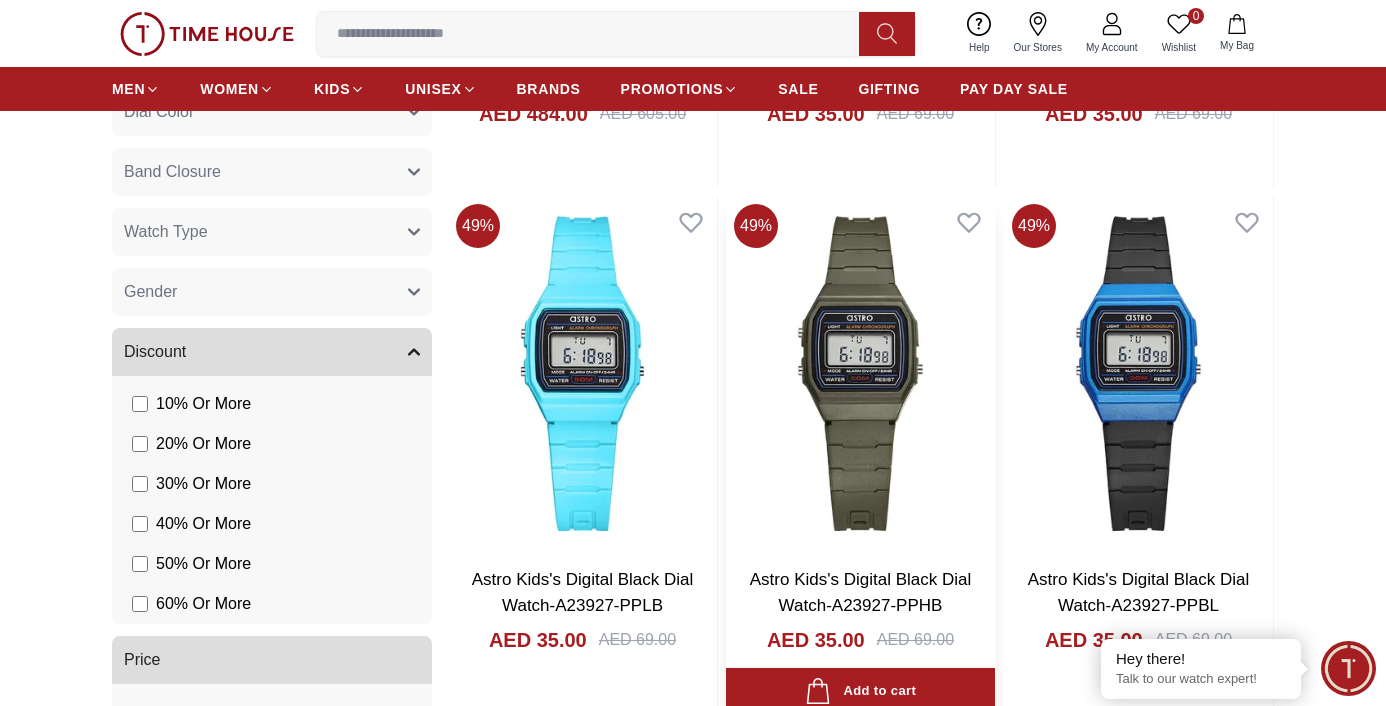 click at bounding box center [860, 373] 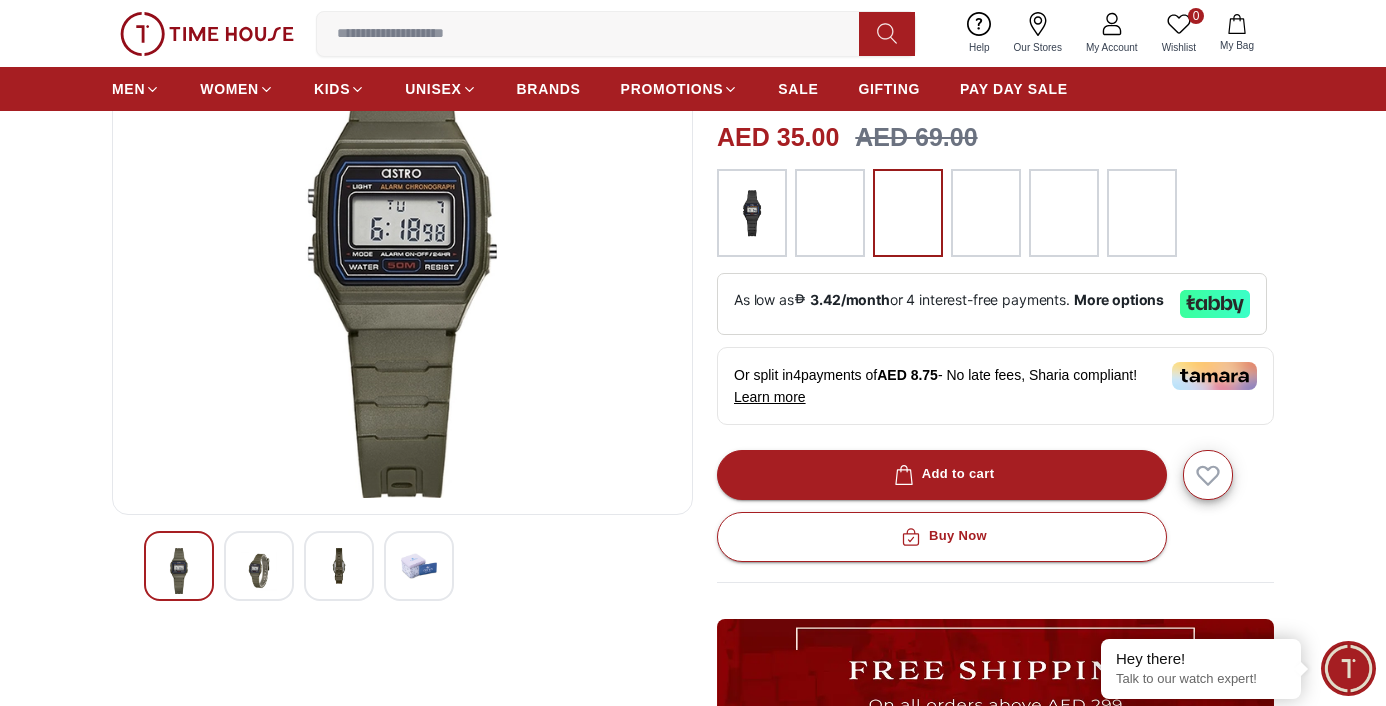 scroll, scrollTop: 0, scrollLeft: 0, axis: both 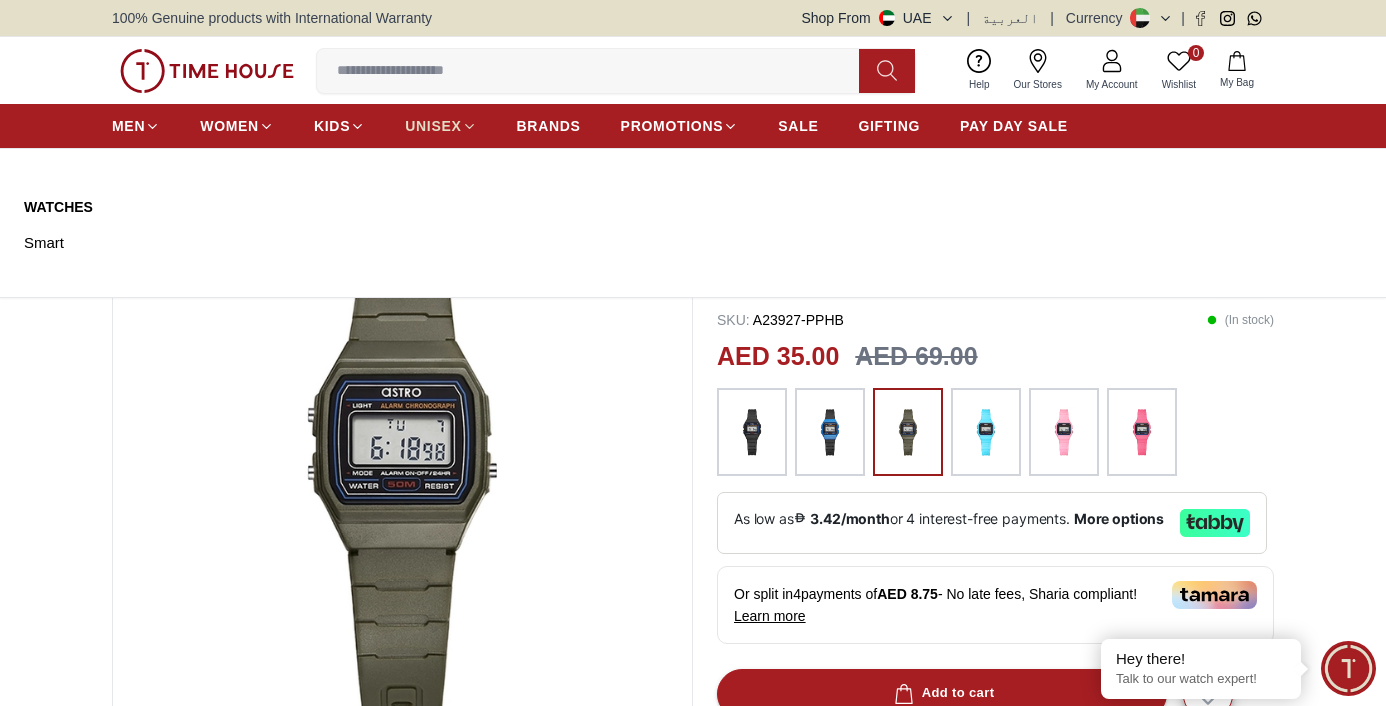 click on "UNISEX" at bounding box center (433, 126) 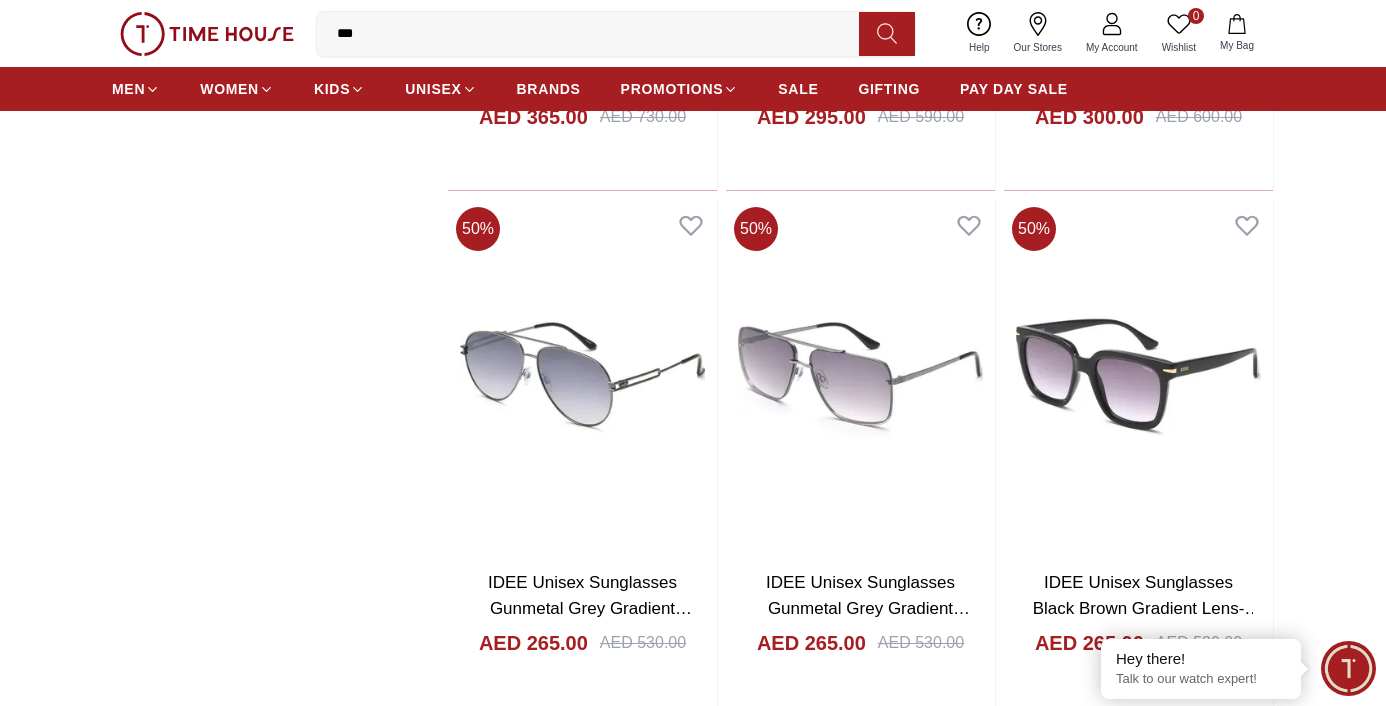 scroll, scrollTop: 2732, scrollLeft: 0, axis: vertical 